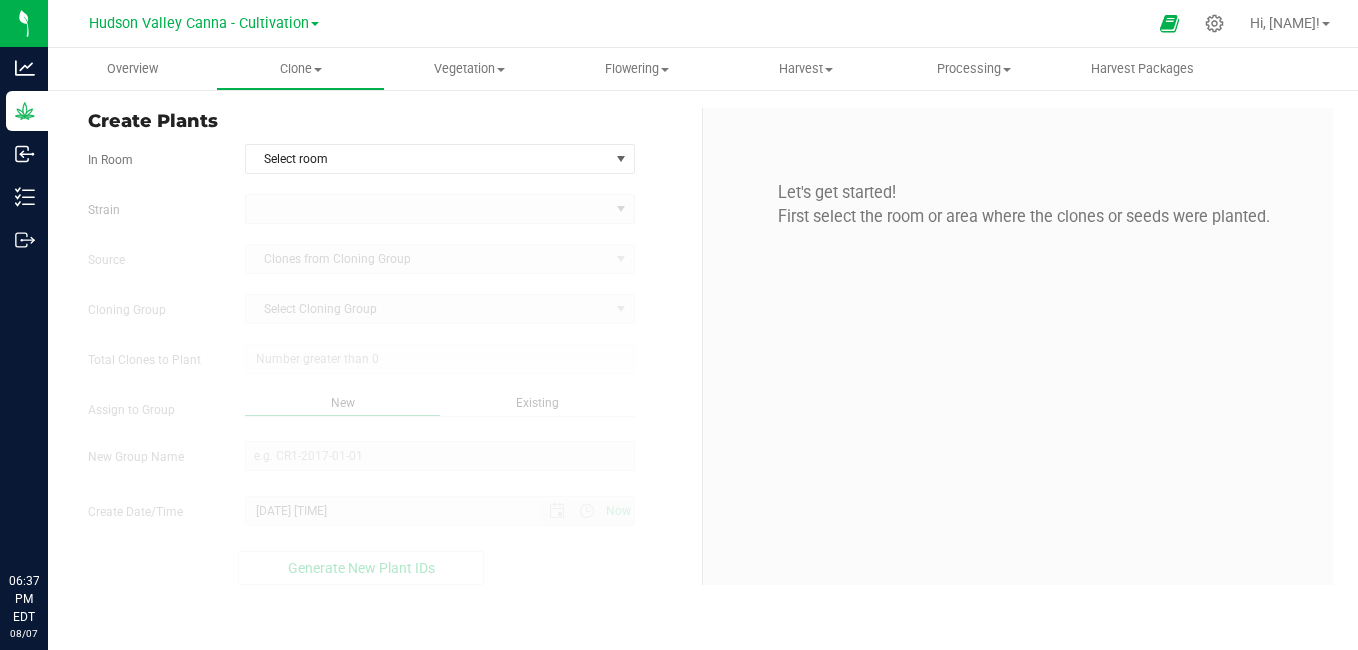 scroll, scrollTop: 0, scrollLeft: 0, axis: both 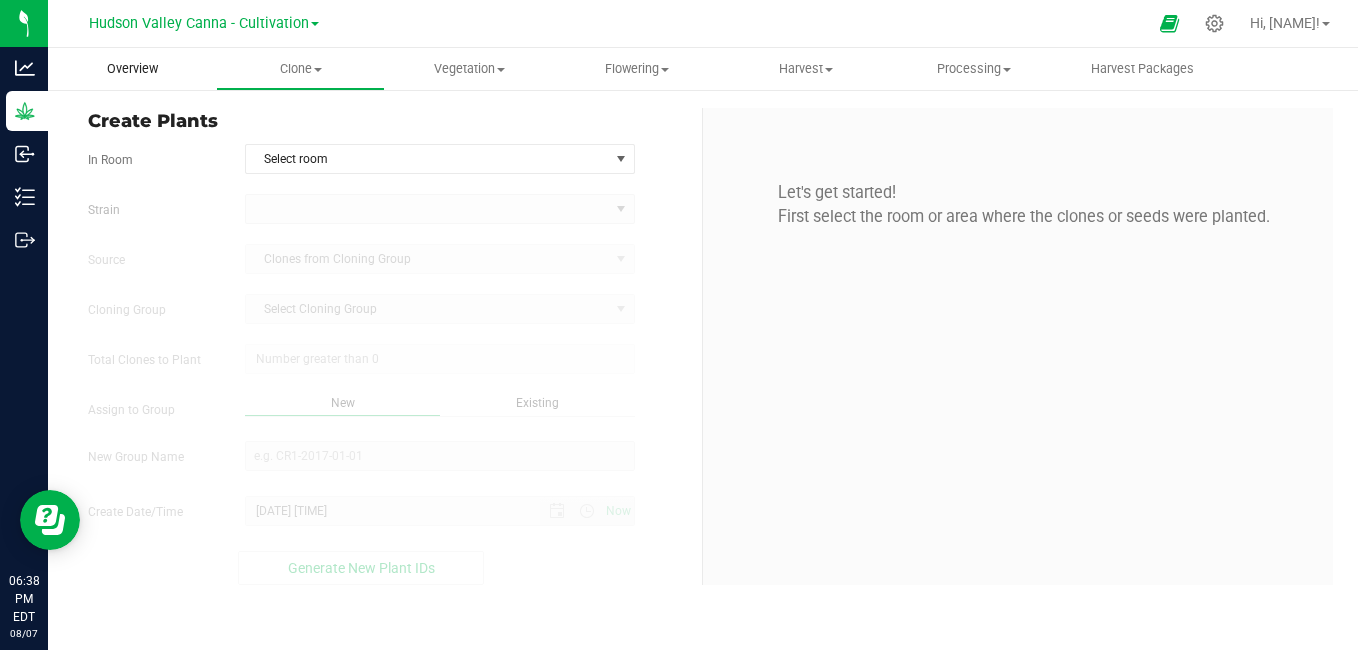 click on "Overview" at bounding box center (132, 69) 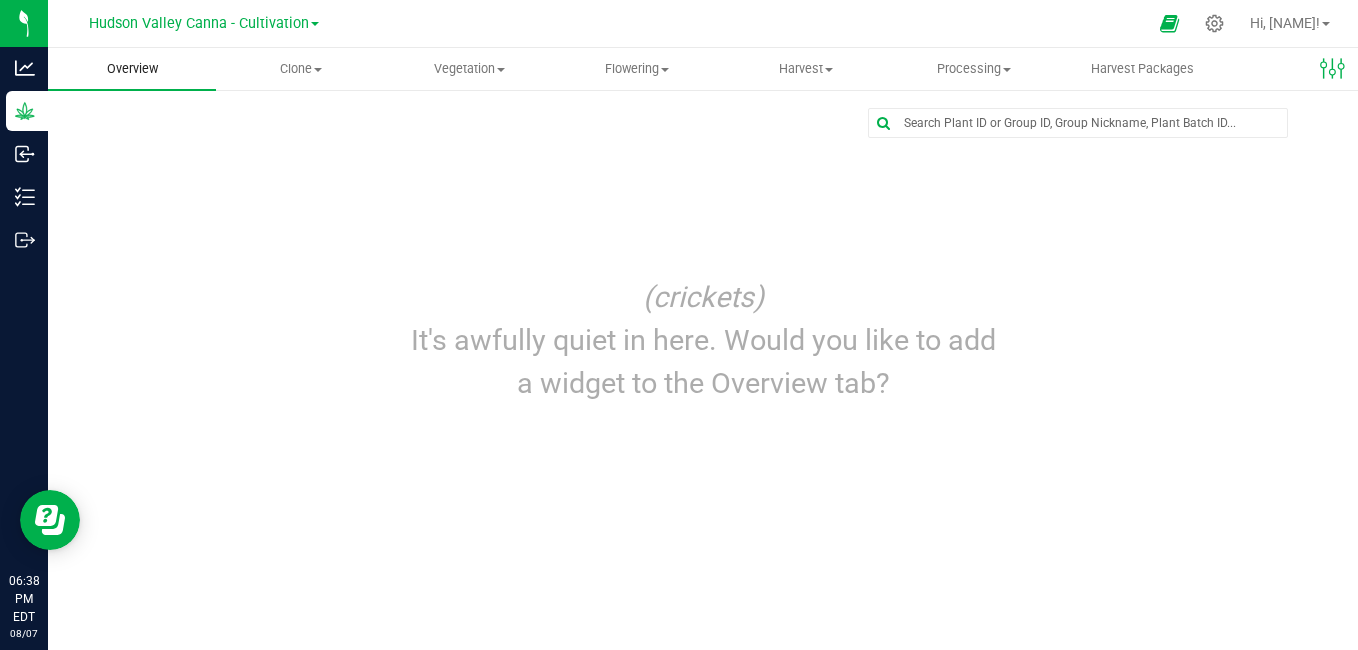 click on "Overview" at bounding box center [132, 69] 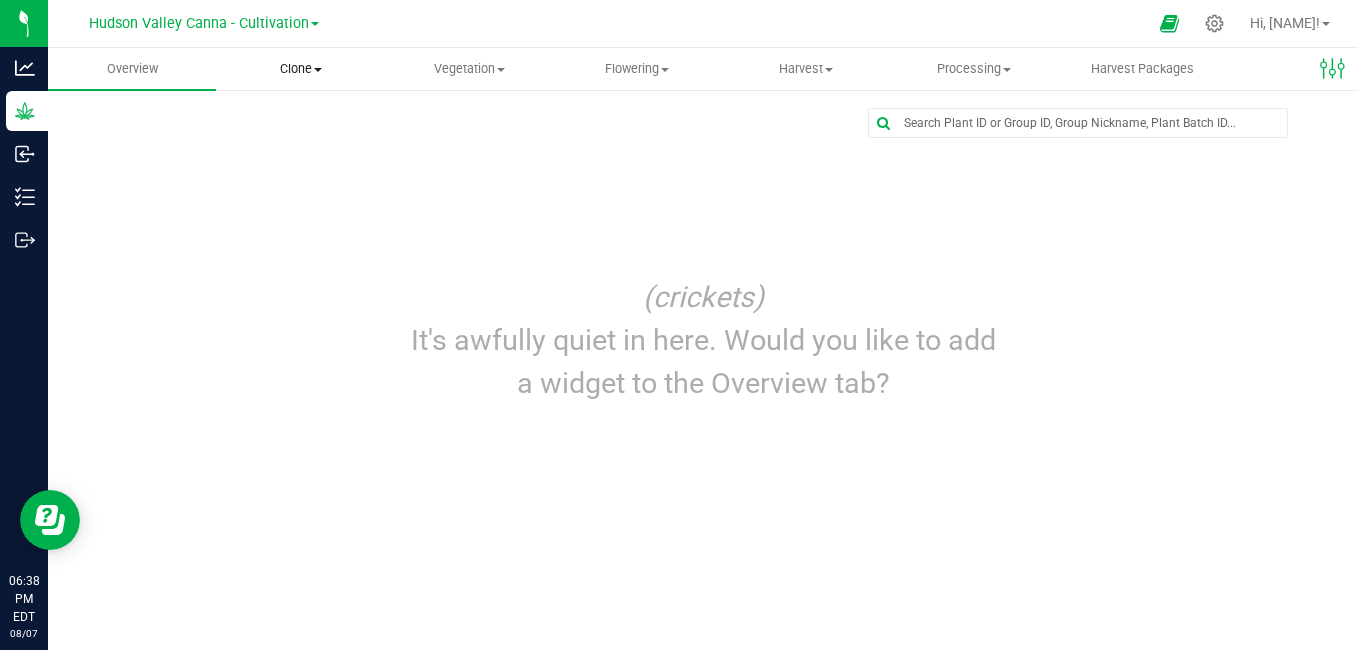 click on "Clone" at bounding box center (300, 69) 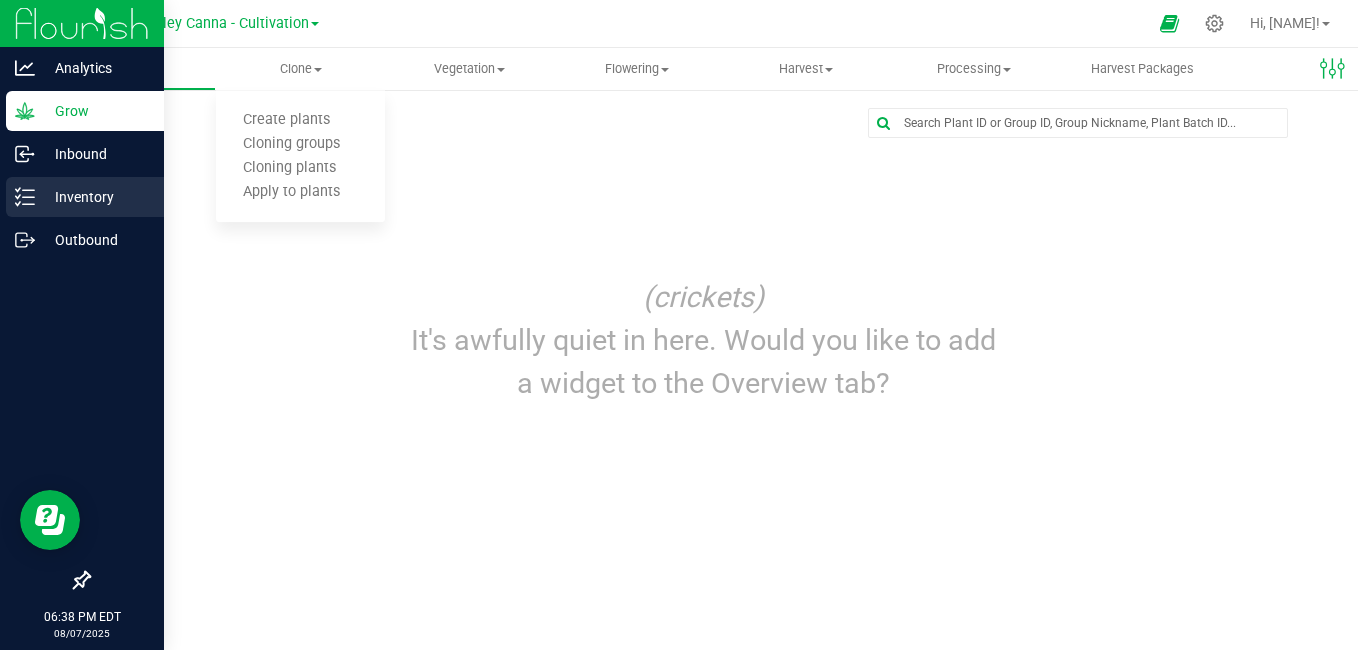 click on "Inventory" at bounding box center (85, 197) 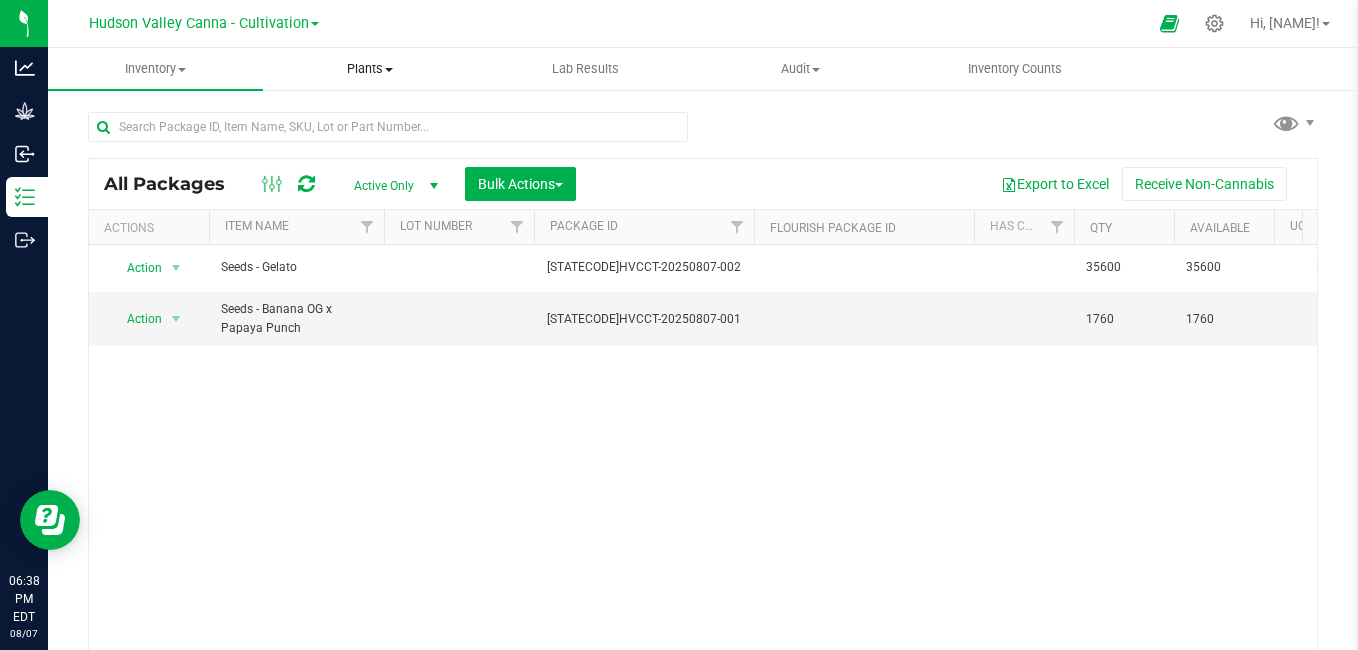 click on "Plants" at bounding box center (370, 69) 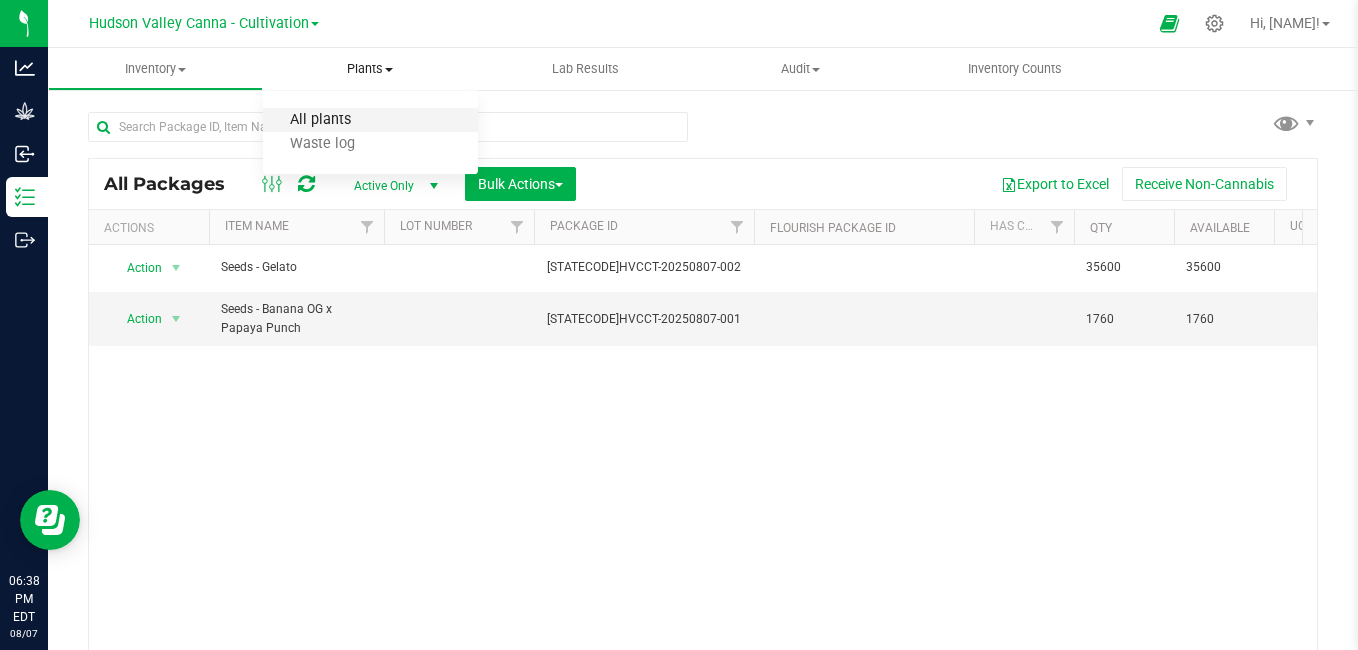 click on "All plants" at bounding box center [320, 120] 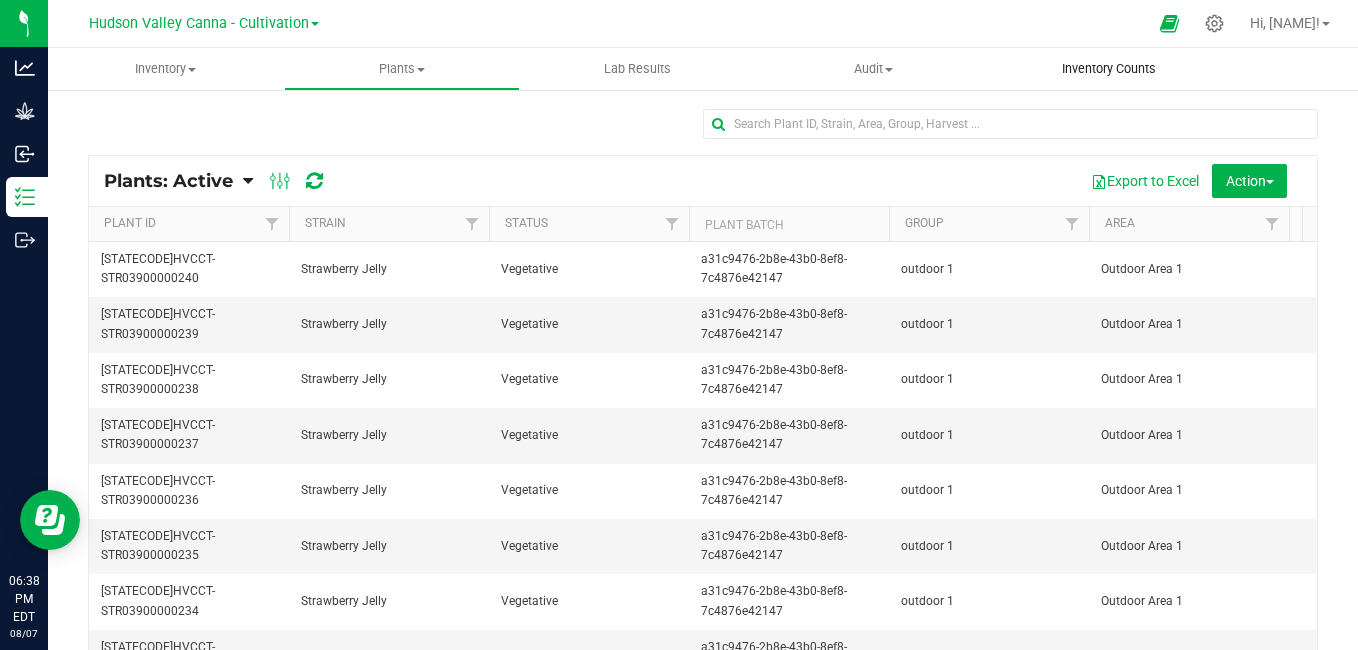 click on "Inventory Counts" at bounding box center (1109, 69) 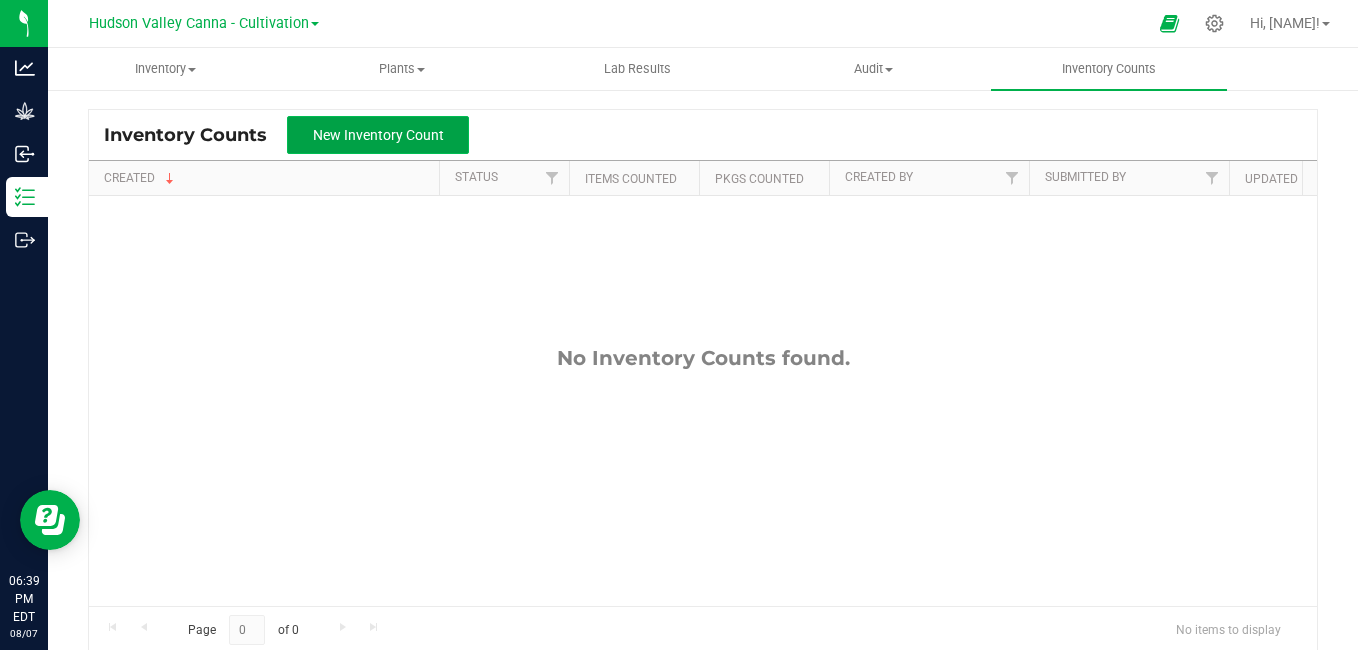 click on "New Inventory Count" at bounding box center [378, 135] 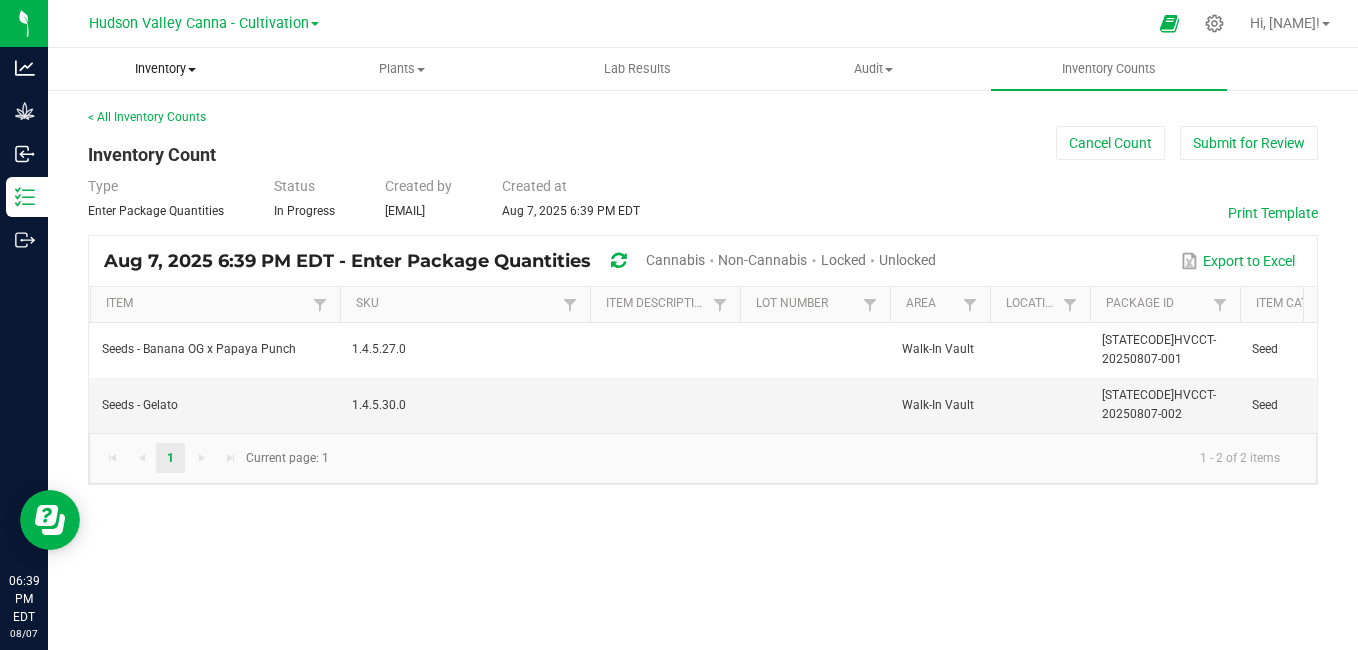 click on "Inventory" at bounding box center [166, 69] 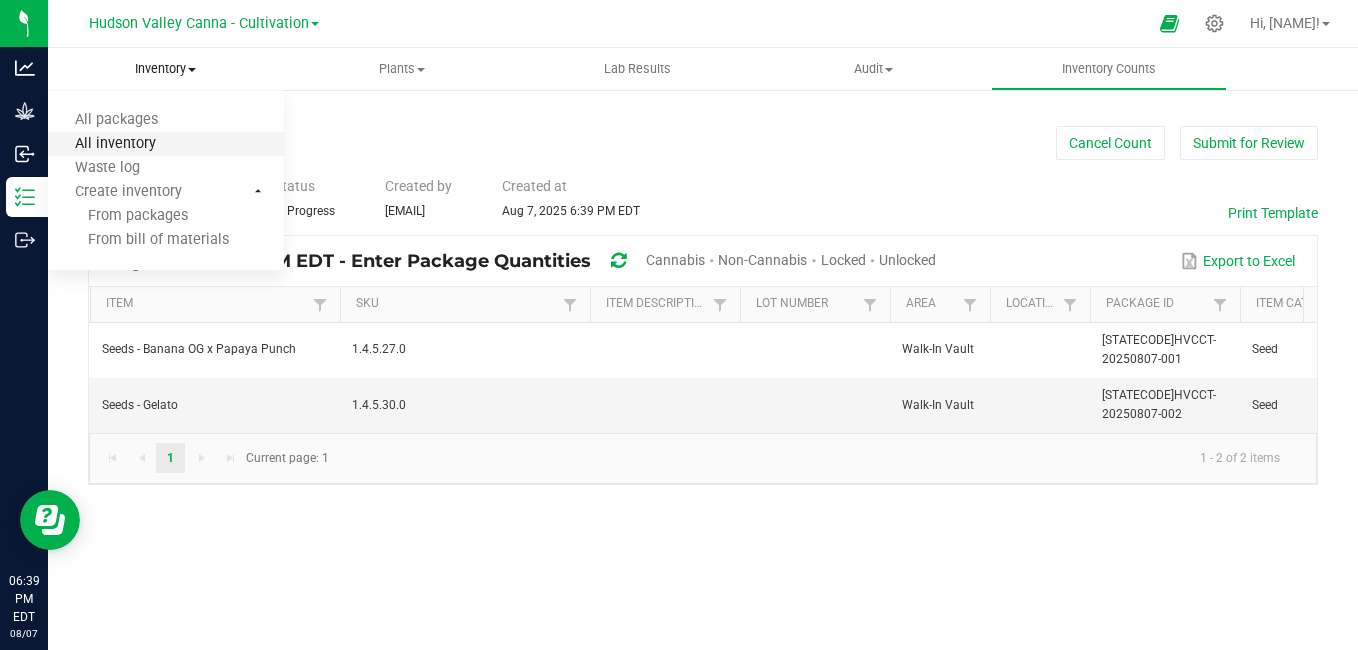 click on "All inventory" at bounding box center (115, 144) 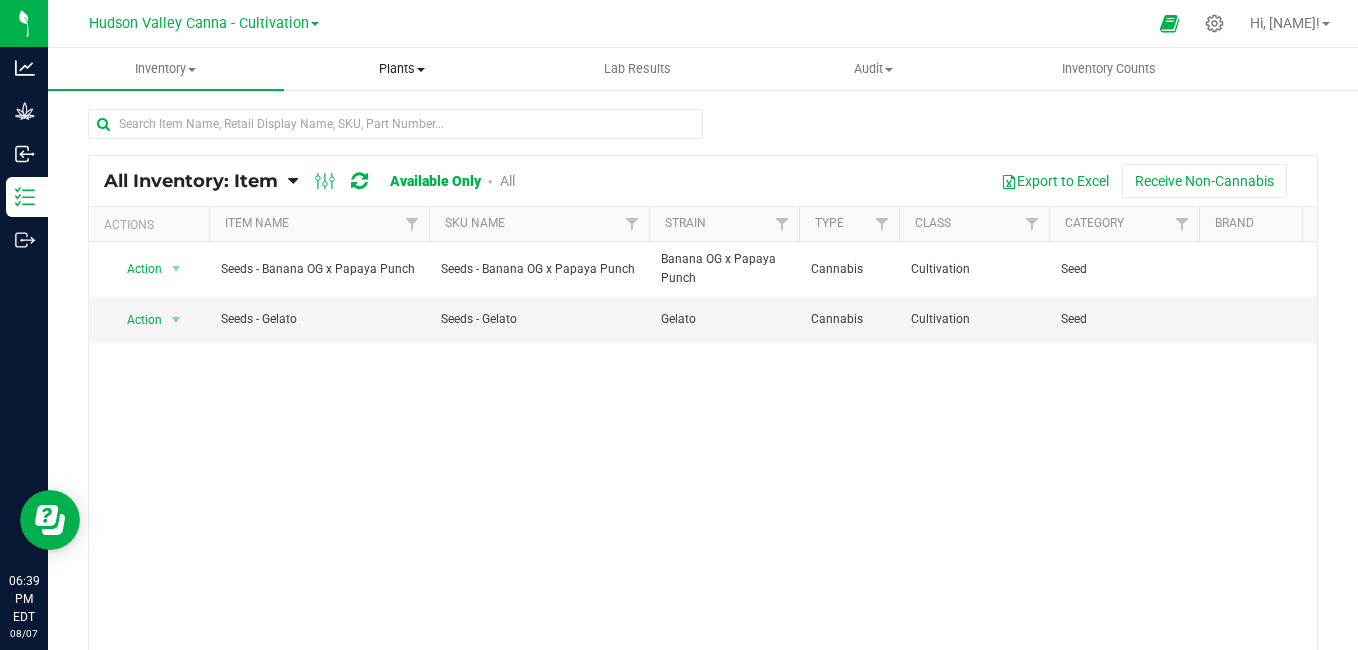 click at bounding box center [421, 70] 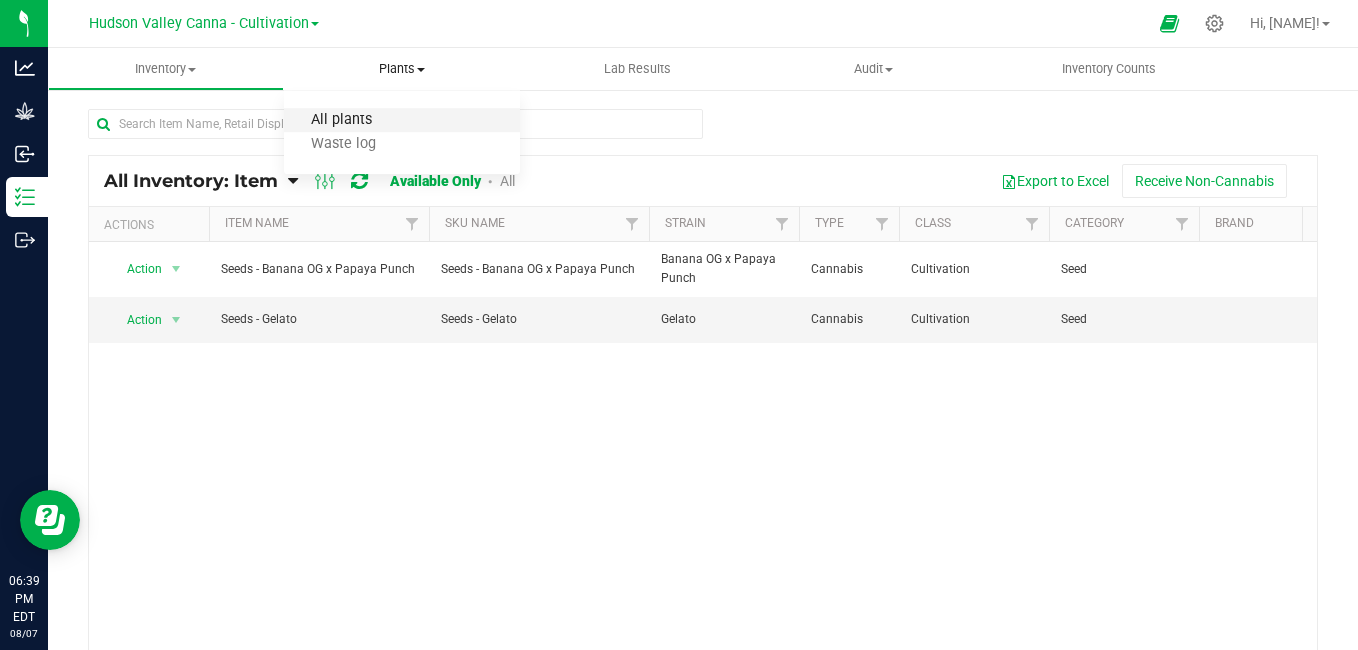 click on "All plants" at bounding box center [341, 120] 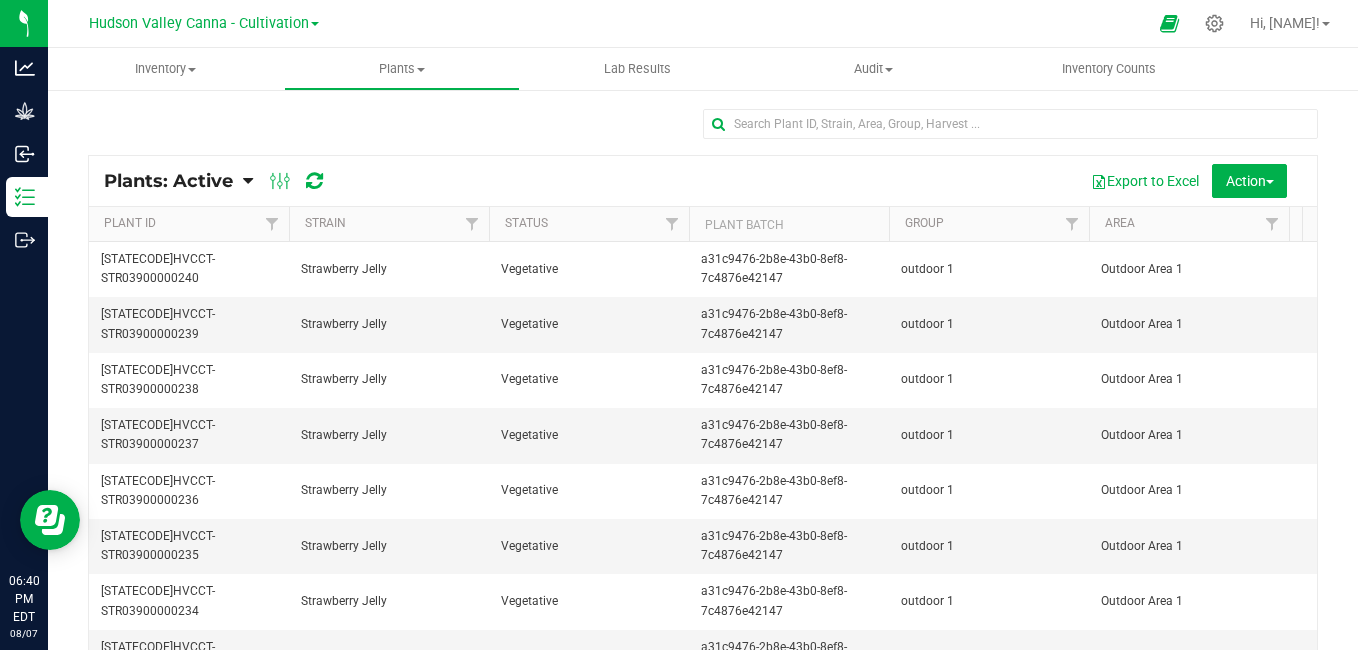 scroll, scrollTop: 0, scrollLeft: 80, axis: horizontal 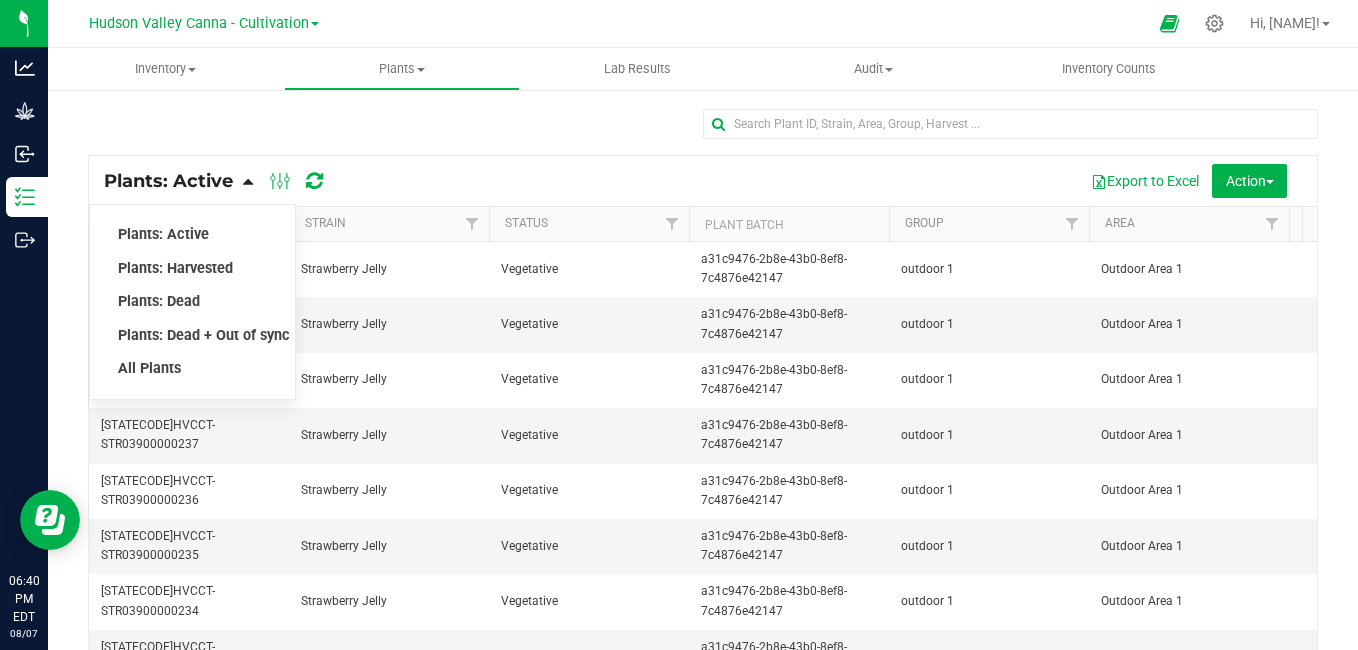 click on "Plants: Active
Plants: Harvested
Plants: Dead
Plants: Dead + Out of sync
All Plants" at bounding box center [192, 302] 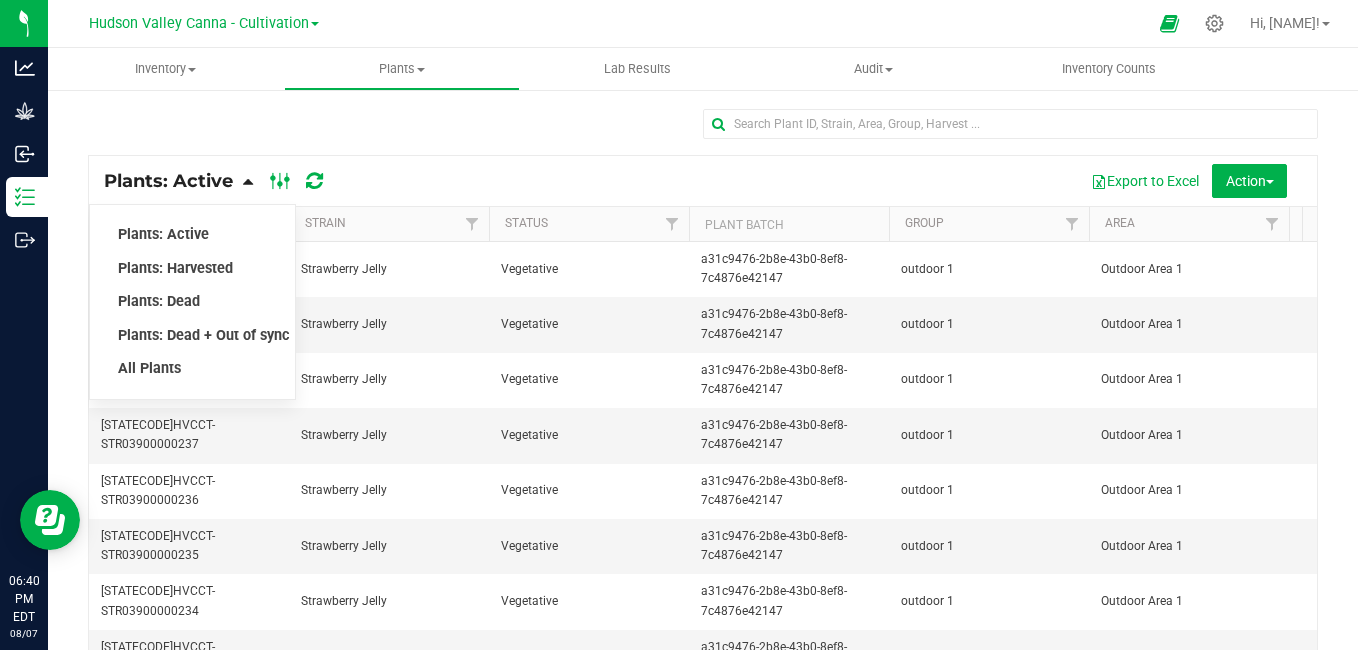 click 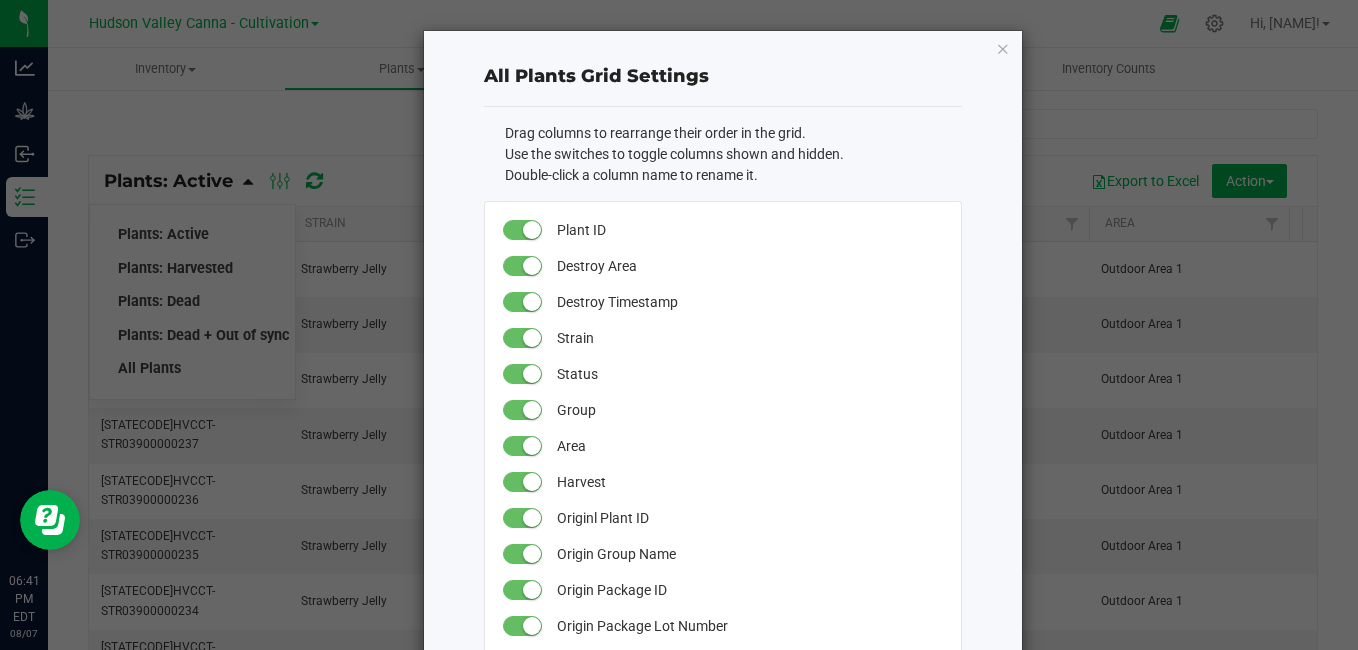 click on "Plant ID   Destroy Area   Destroy Timestamp   Strain   Status   Group   Area   Harvest   Originl Plant ID   Origin Group Name   Origin Package ID   Origin Package Lot Number   Created Date   Created By   Modified Date   Modified By" 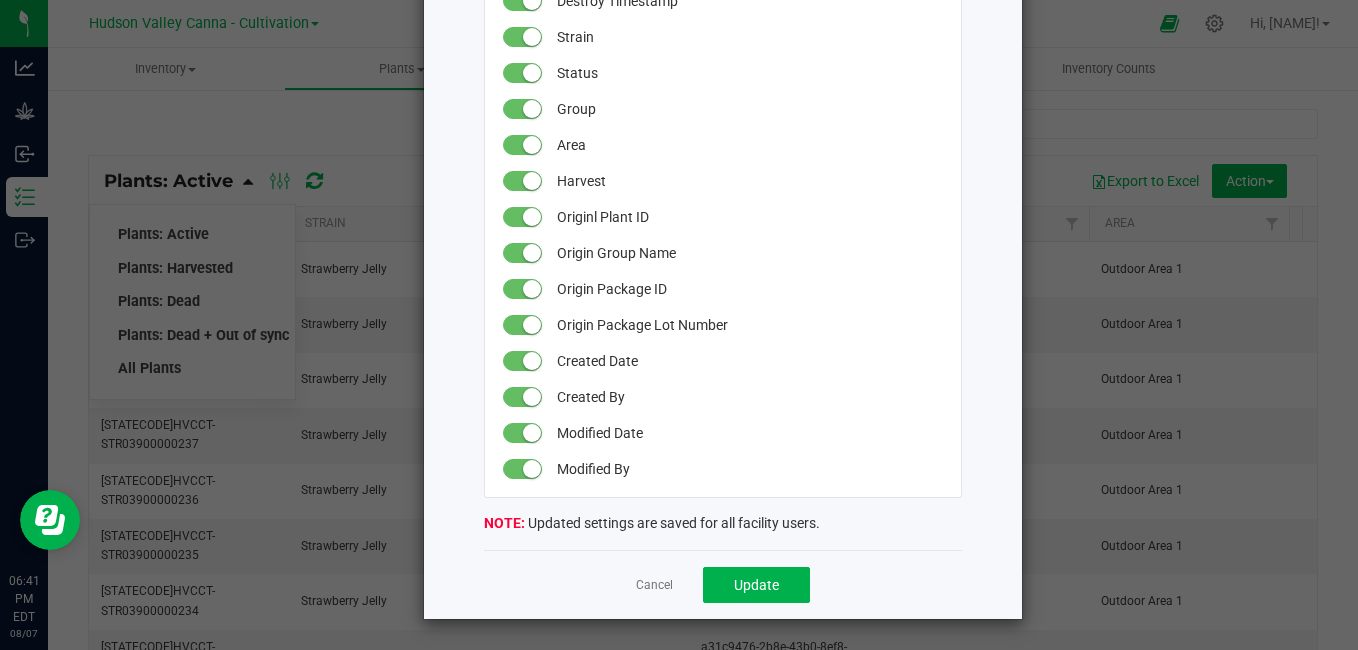 click on "All Plants Grid Settings   Drag columns to rearrange their order in the grid.   Use the switches to toggle columns shown and hidden.   Double-click a column name to rename it.   Plant ID   Destroy Area   Destroy Timestamp   Strain   Status   Group   Area   Harvest   Originl Plant ID   Origin Group Name   Origin Package ID   Origin Package Lot Number   Created Date   Created By   Modified Date   Modified By   Updated settings are saved for all facility users.   Cancel   Update" 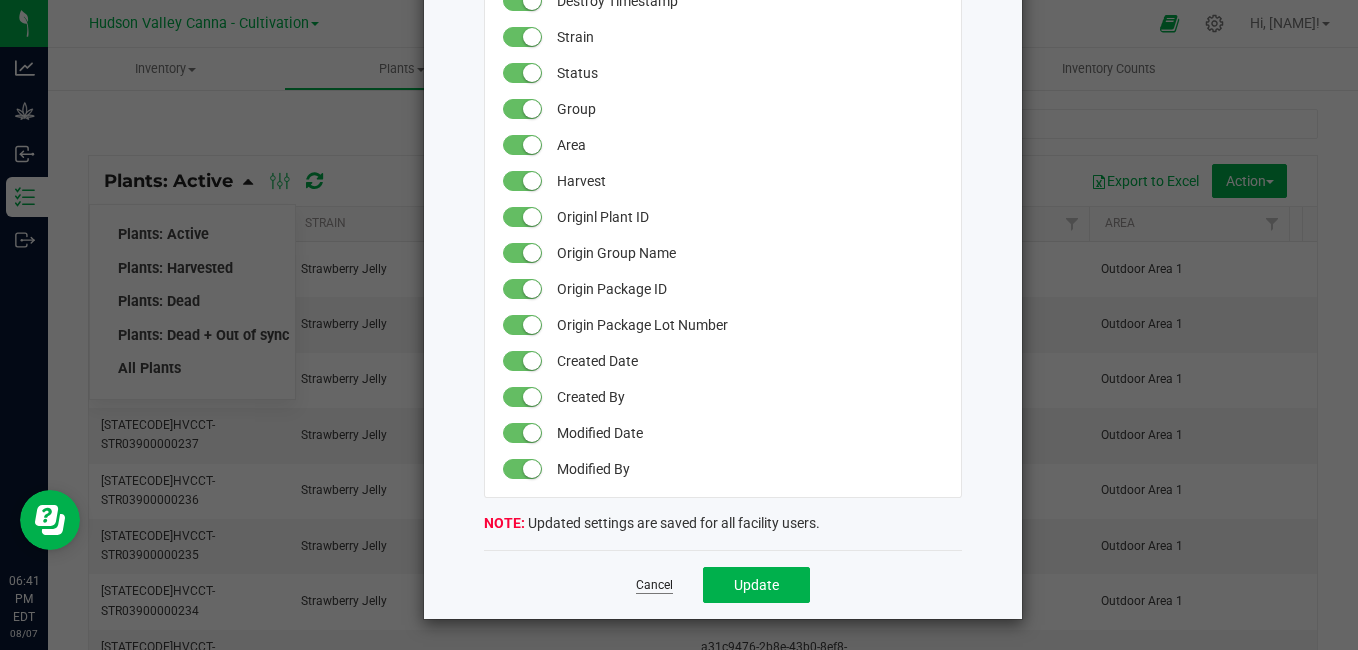 click on "Cancel" 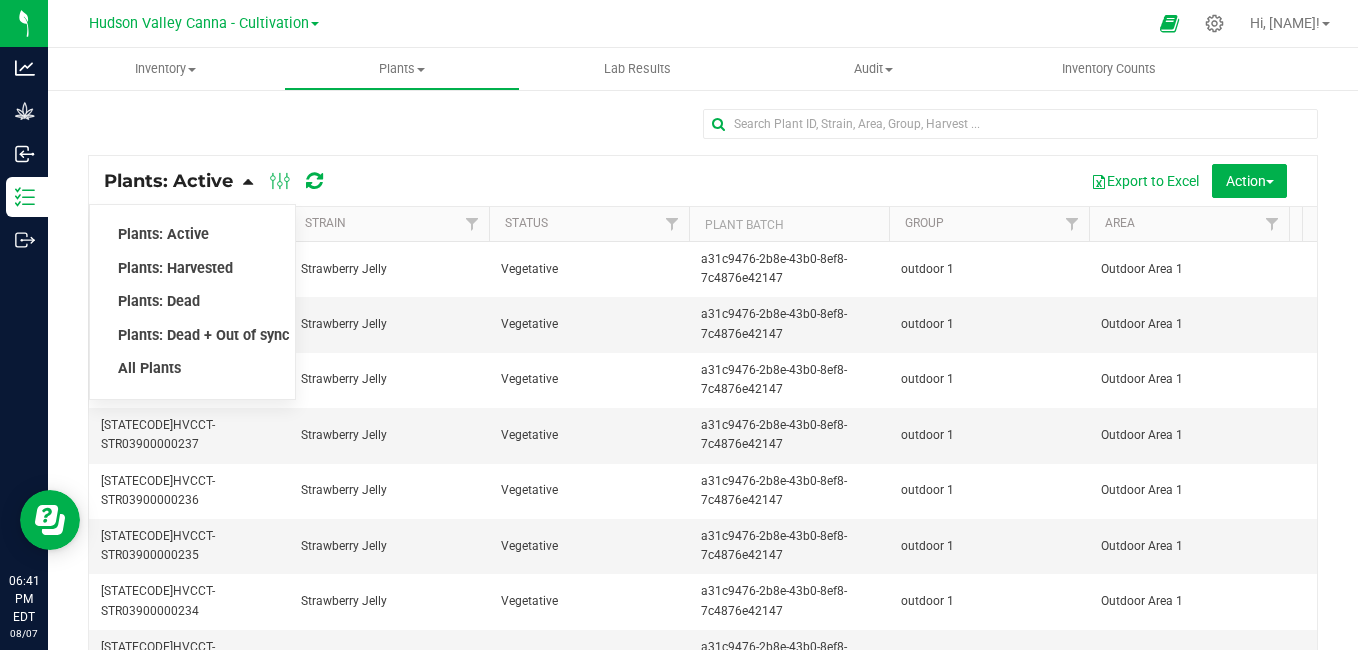 click on "Plants: Active
Plants: Active
Plants: Harvested
Plants: Dead" at bounding box center (703, 404) 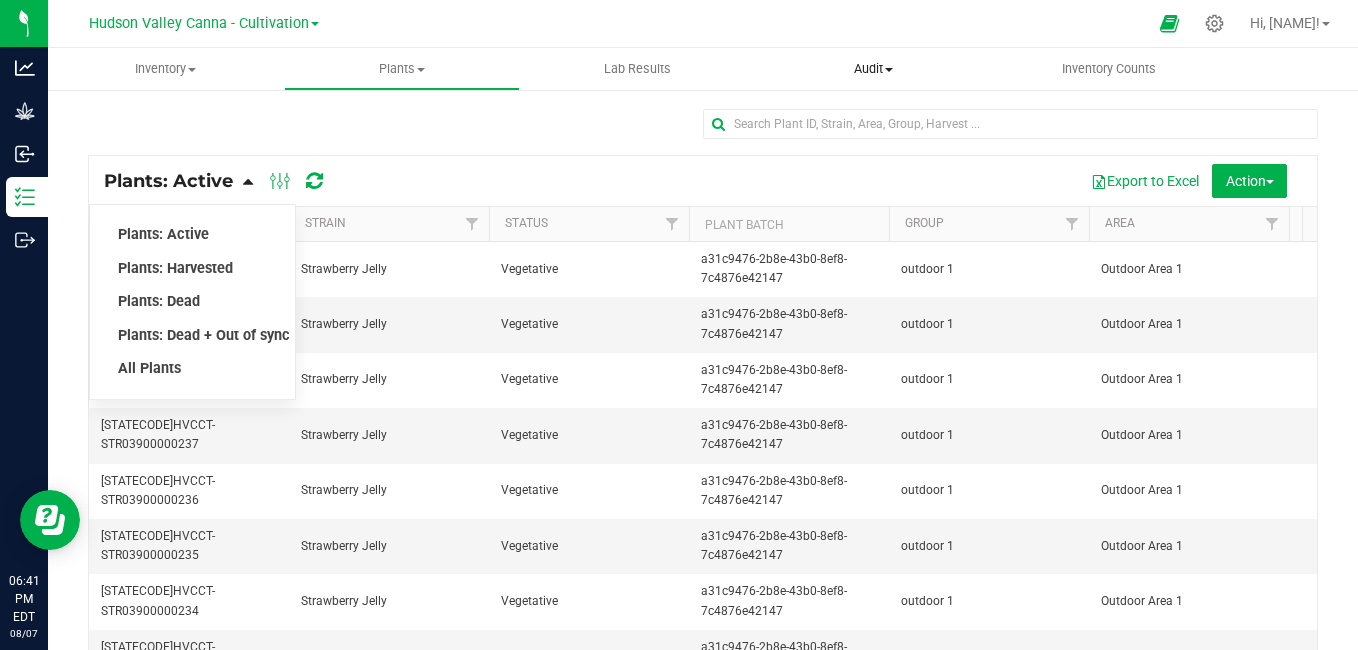 click on "Audit" at bounding box center [873, 69] 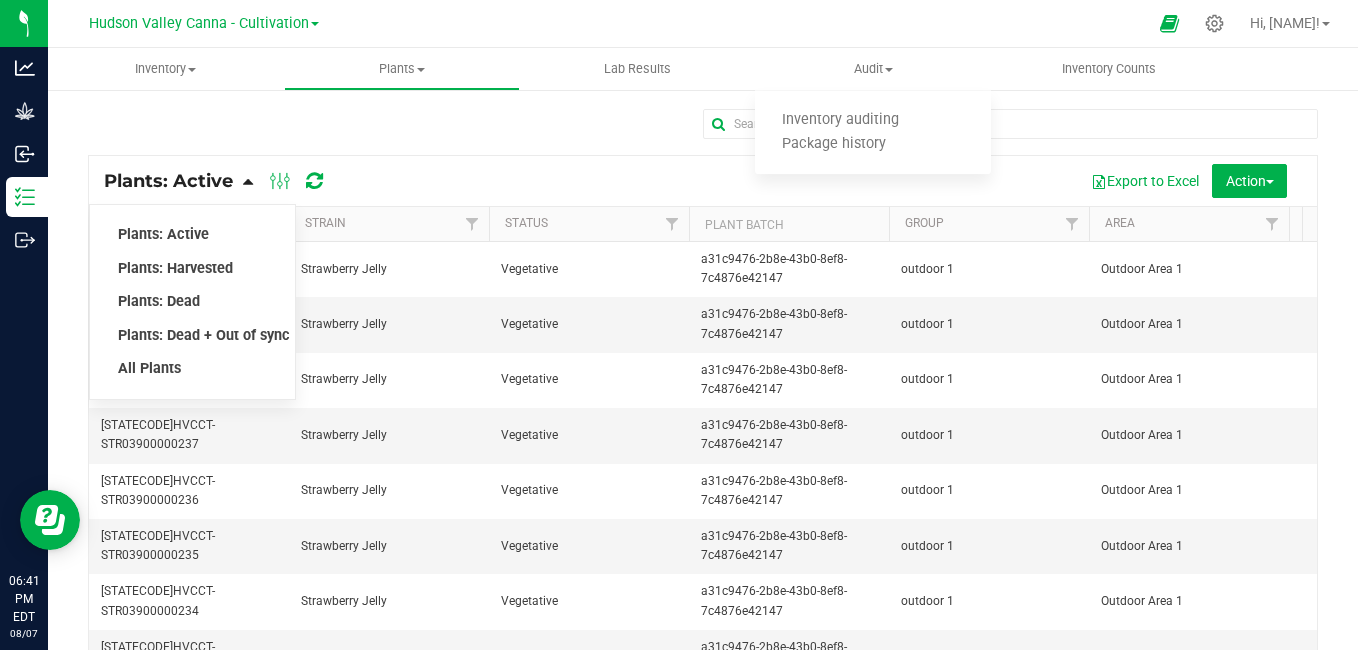 click on "Plants: Active
Plants: Active
Plants: Harvested
Plants: Dead
Plants: Dead + Out of sync" at bounding box center (703, 181) 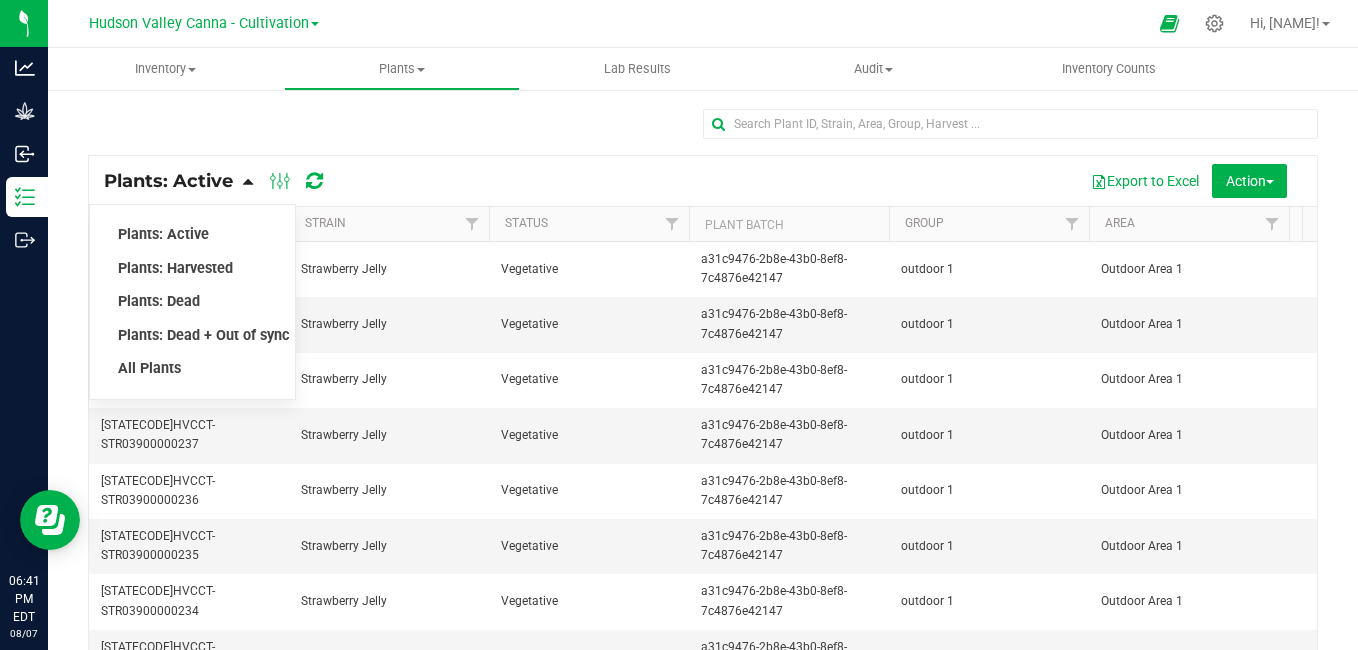 click at bounding box center [703, 132] 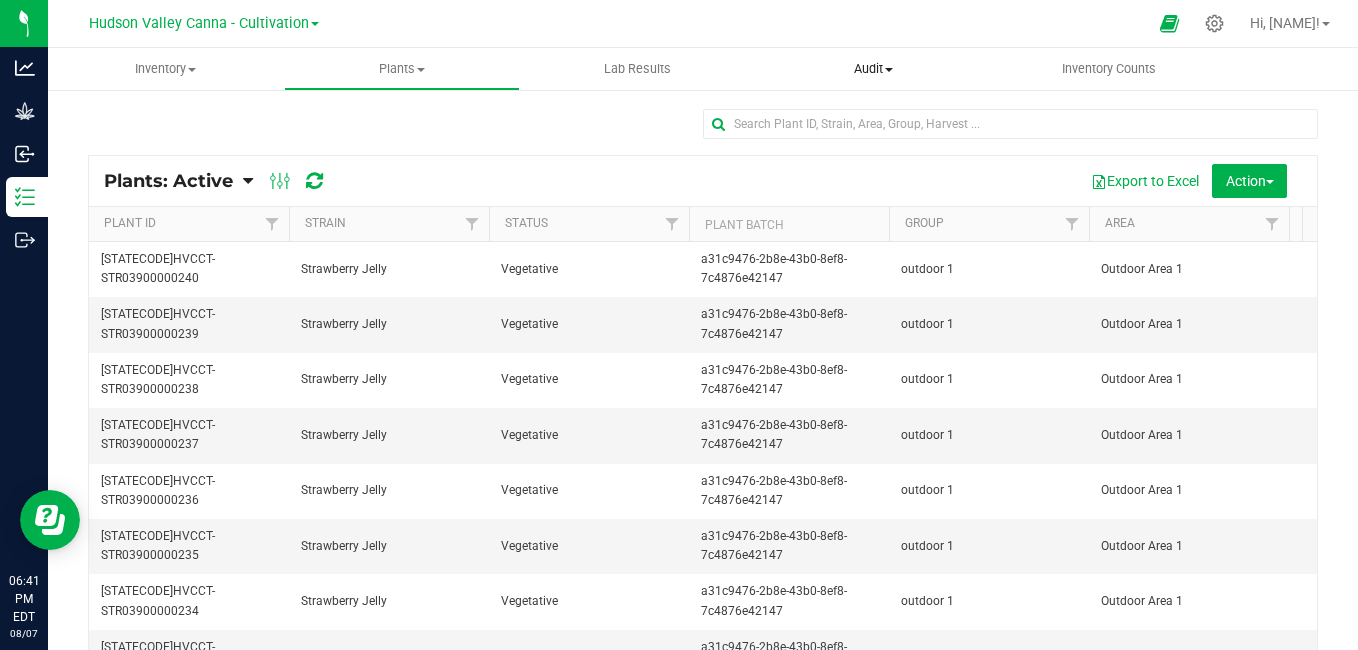 click on "Audit" at bounding box center (873, 69) 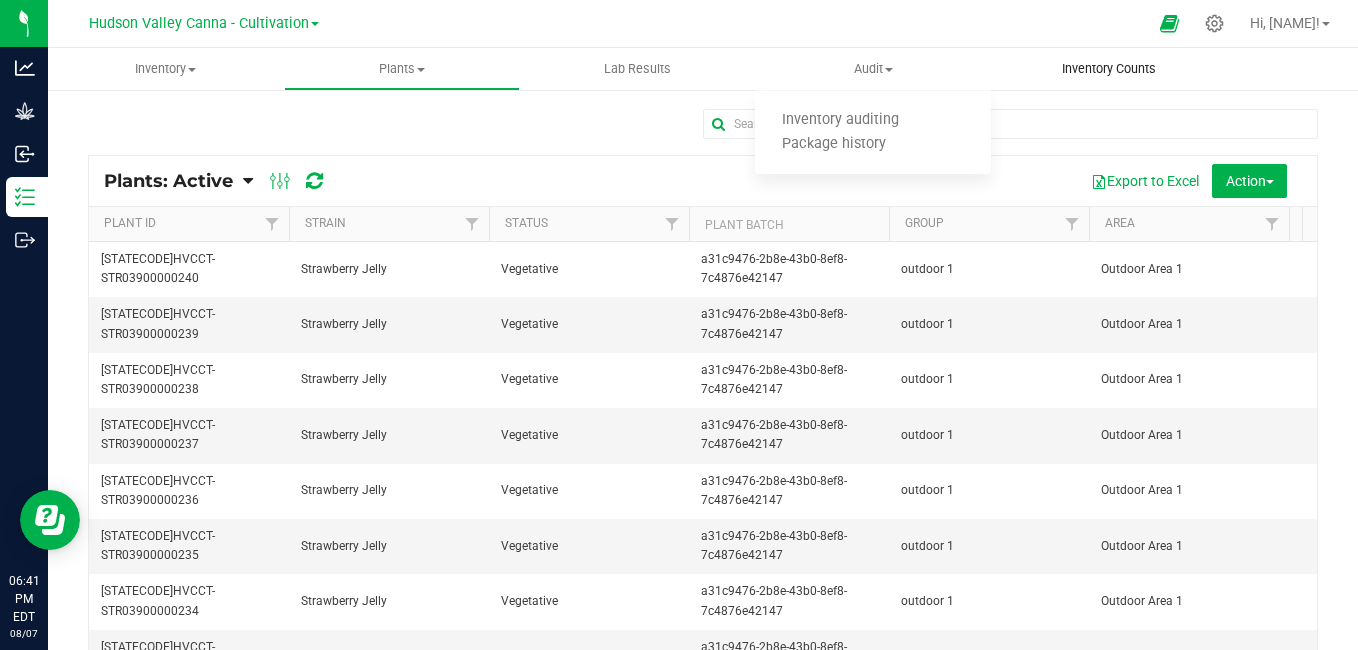 click on "Inventory Counts" at bounding box center [1109, 69] 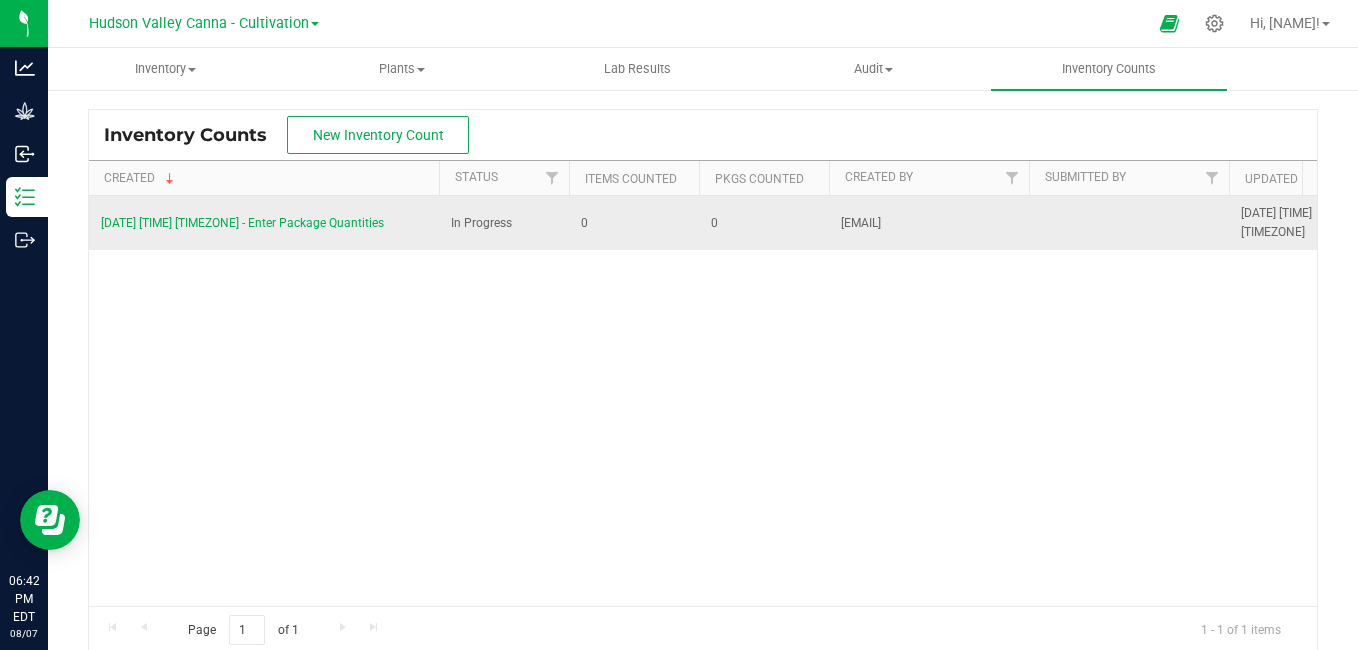 click on "[DATE] [TIME] [TIMEZONE] - Enter Package Quantities" at bounding box center [242, 223] 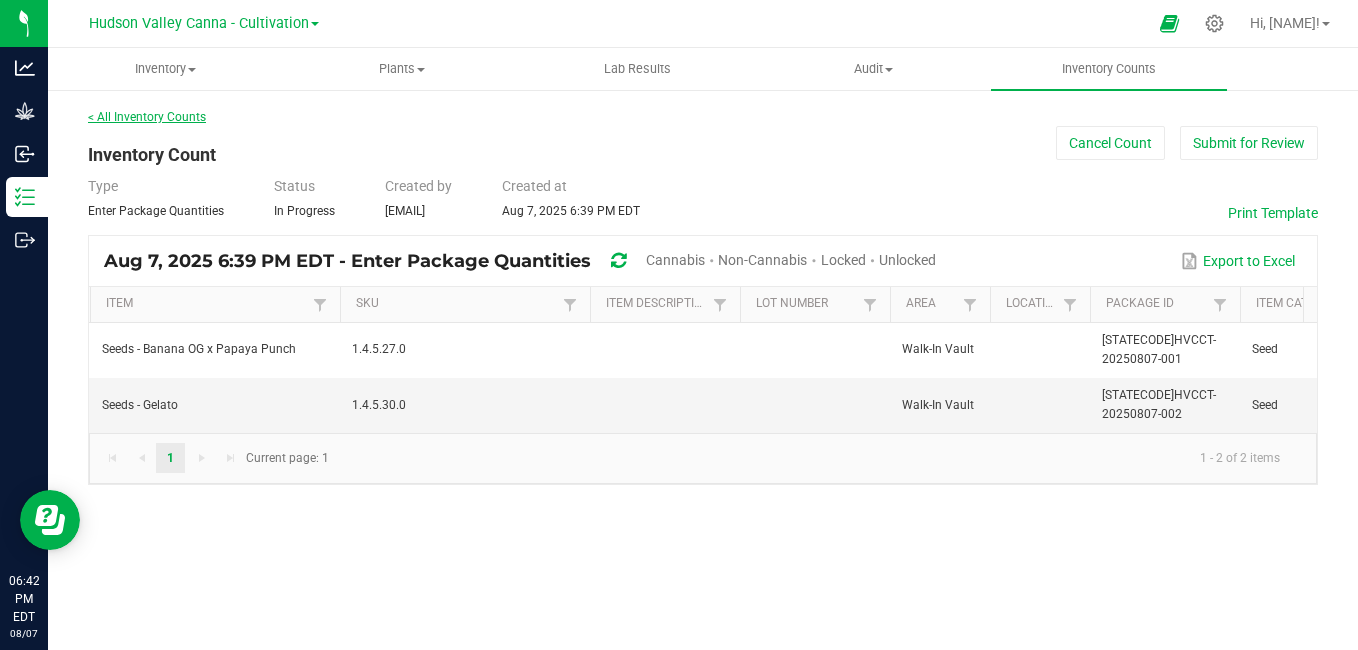 click on "< All Inventory Counts" at bounding box center [147, 117] 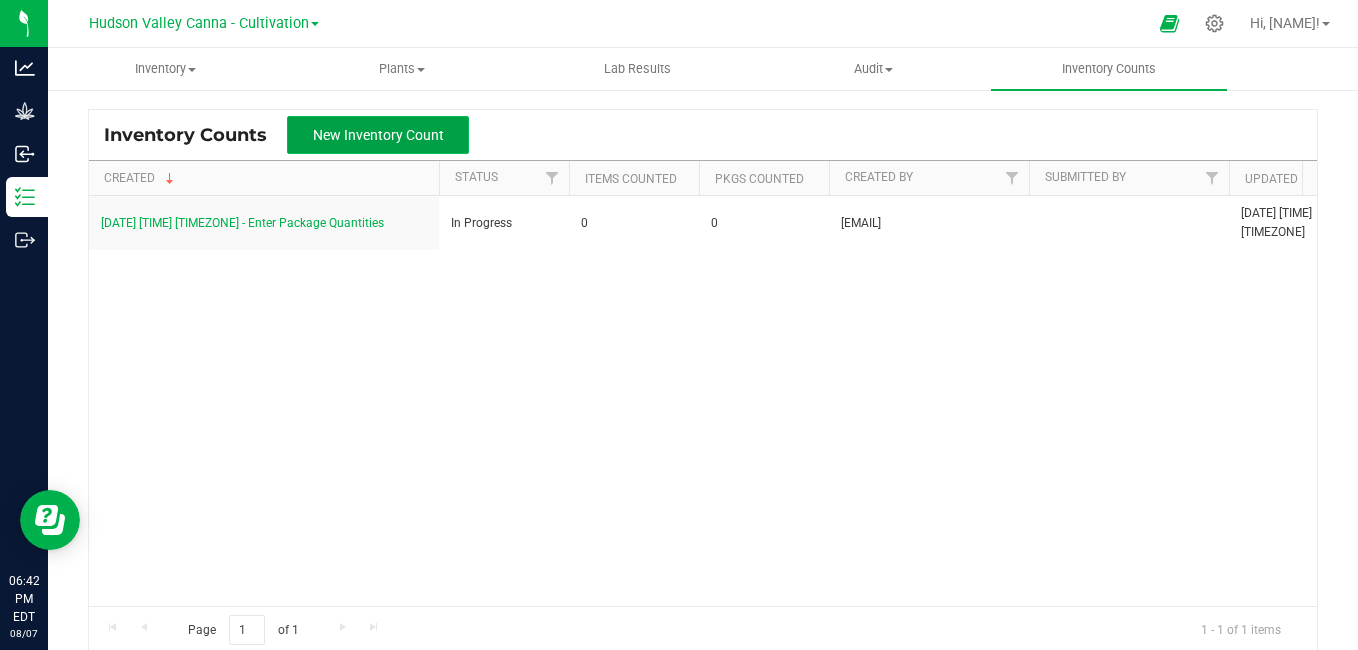 click on "New Inventory Count" at bounding box center (378, 135) 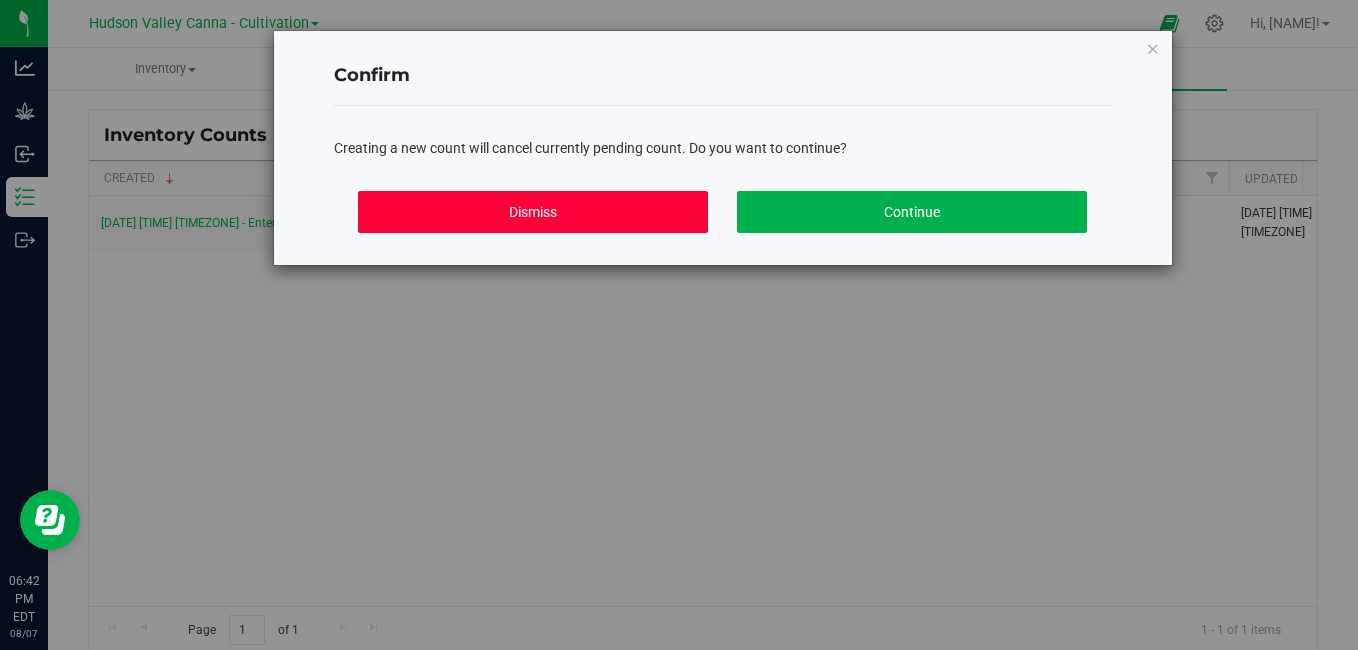 click on "Dismiss" at bounding box center (533, 212) 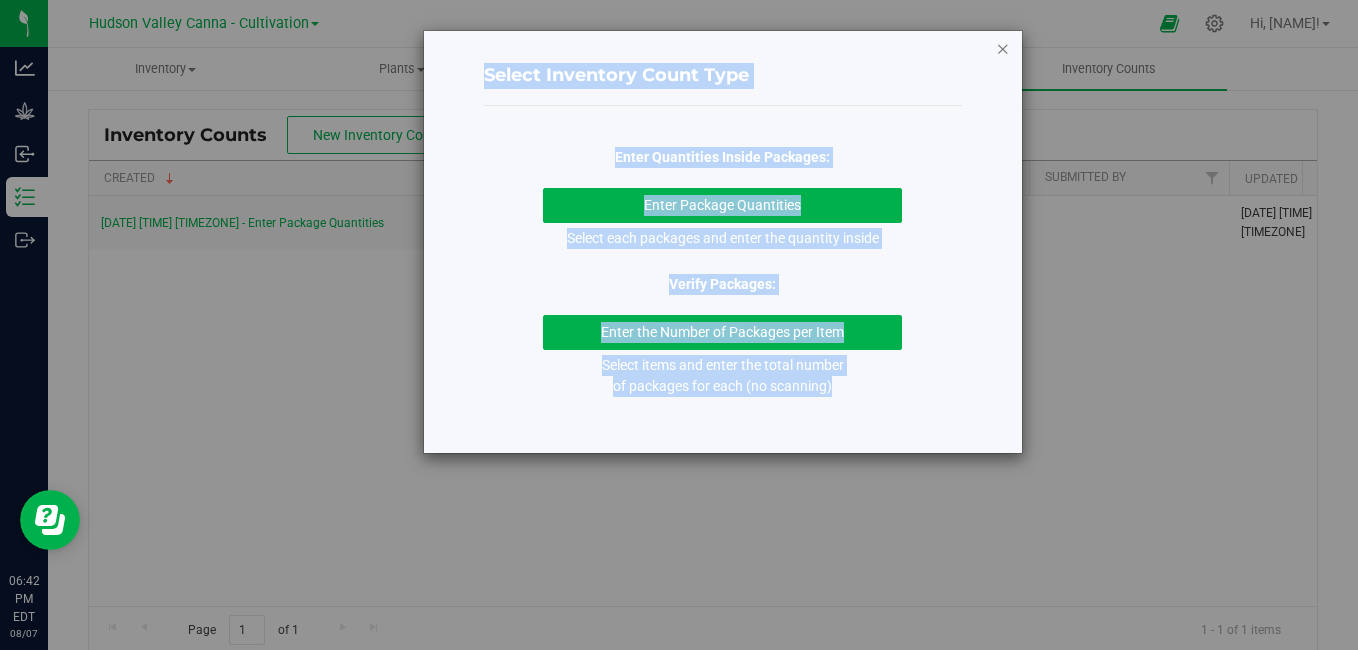 click at bounding box center [1003, 48] 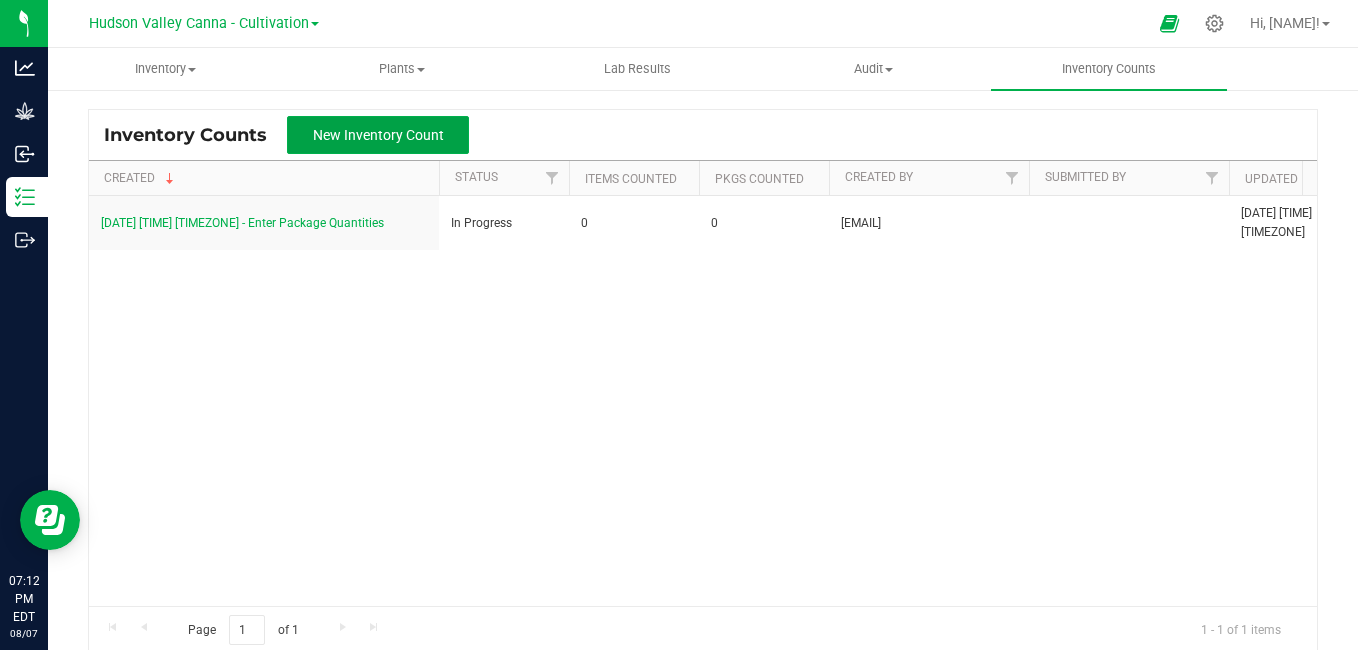 type 